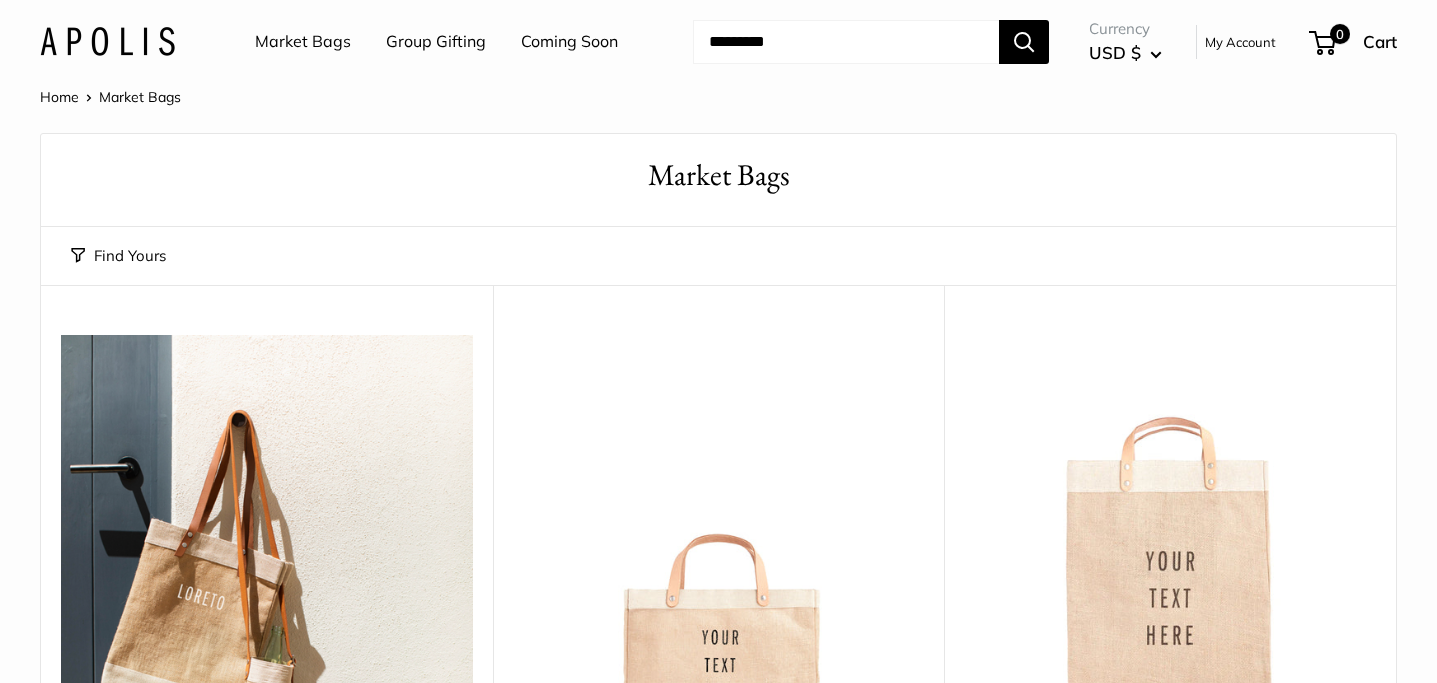 scroll, scrollTop: 0, scrollLeft: 0, axis: both 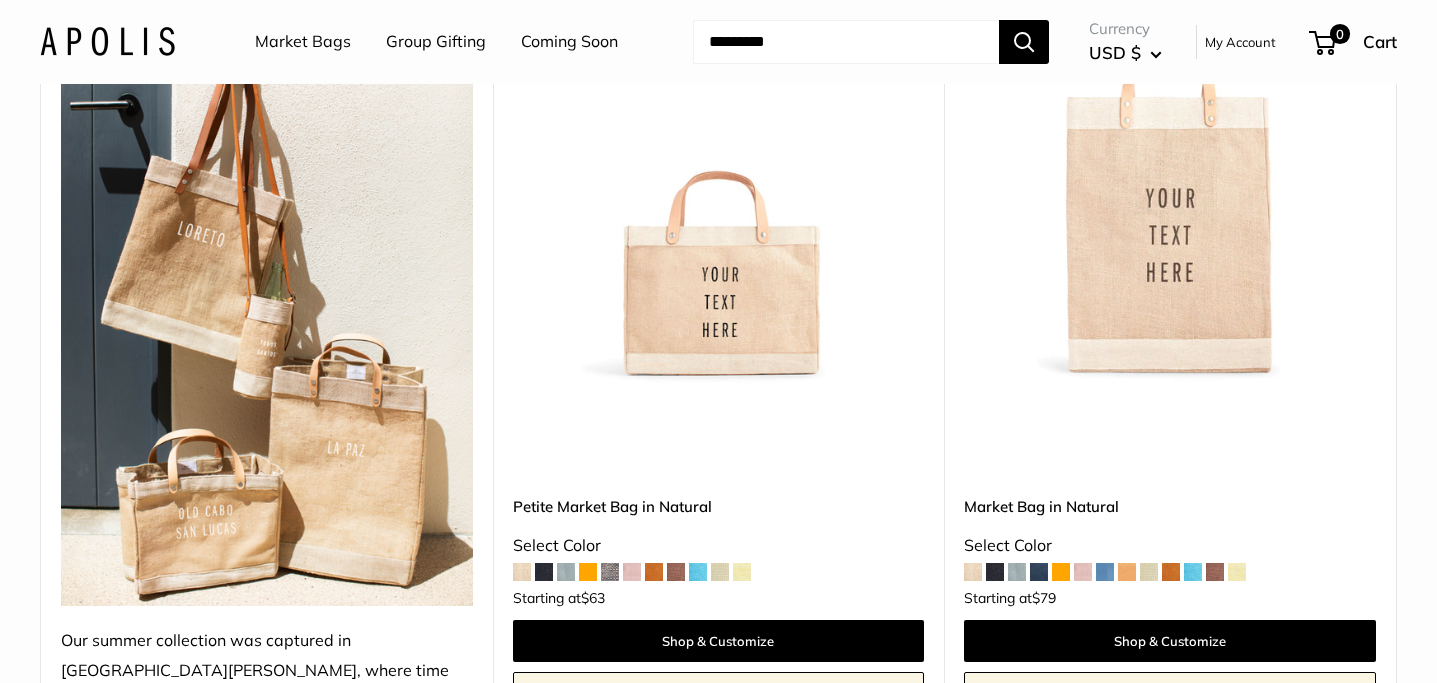 click at bounding box center (566, 572) 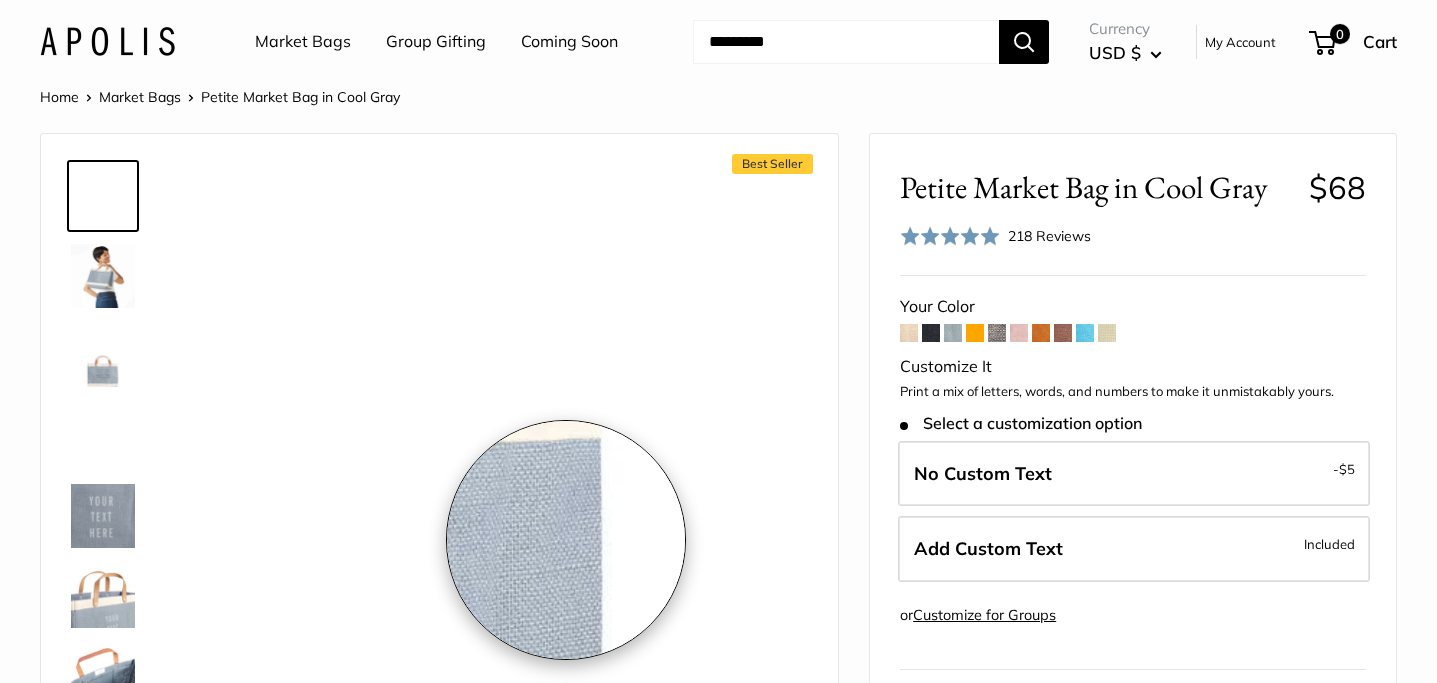 scroll, scrollTop: 0, scrollLeft: 0, axis: both 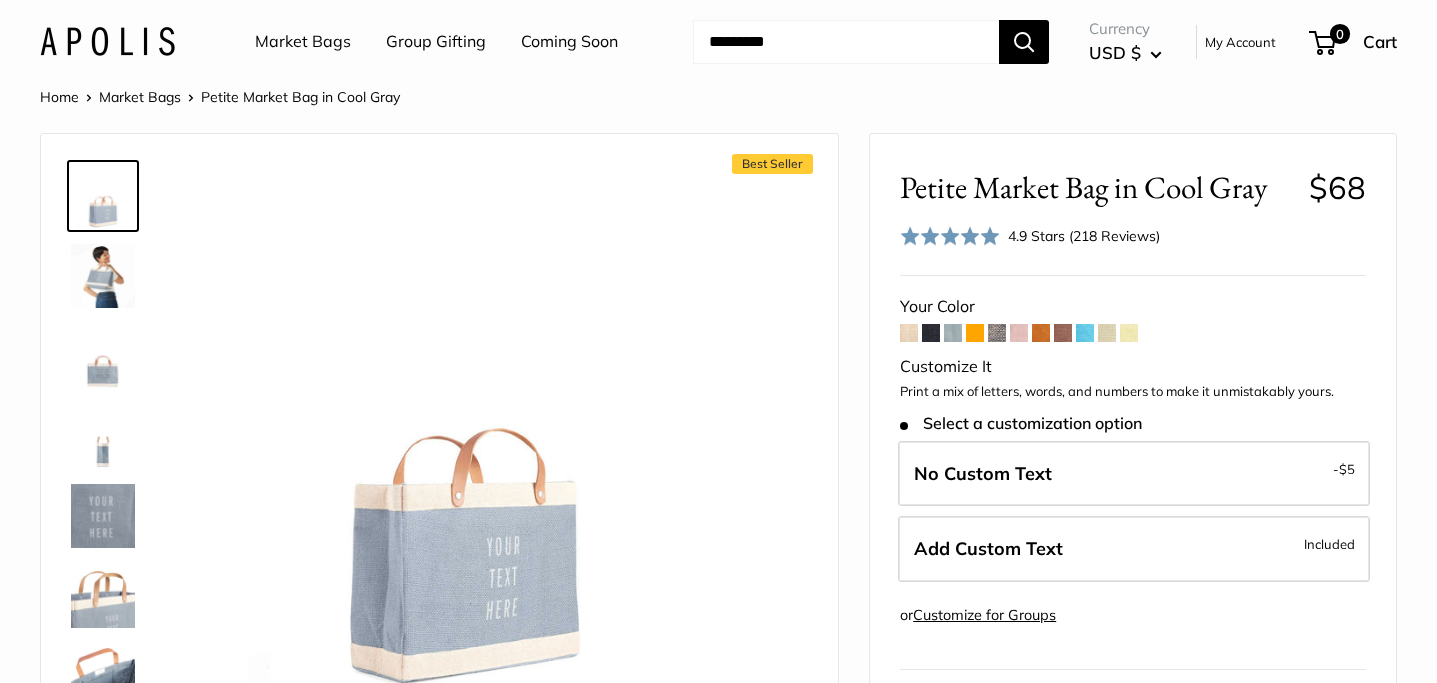 click at bounding box center (975, 333) 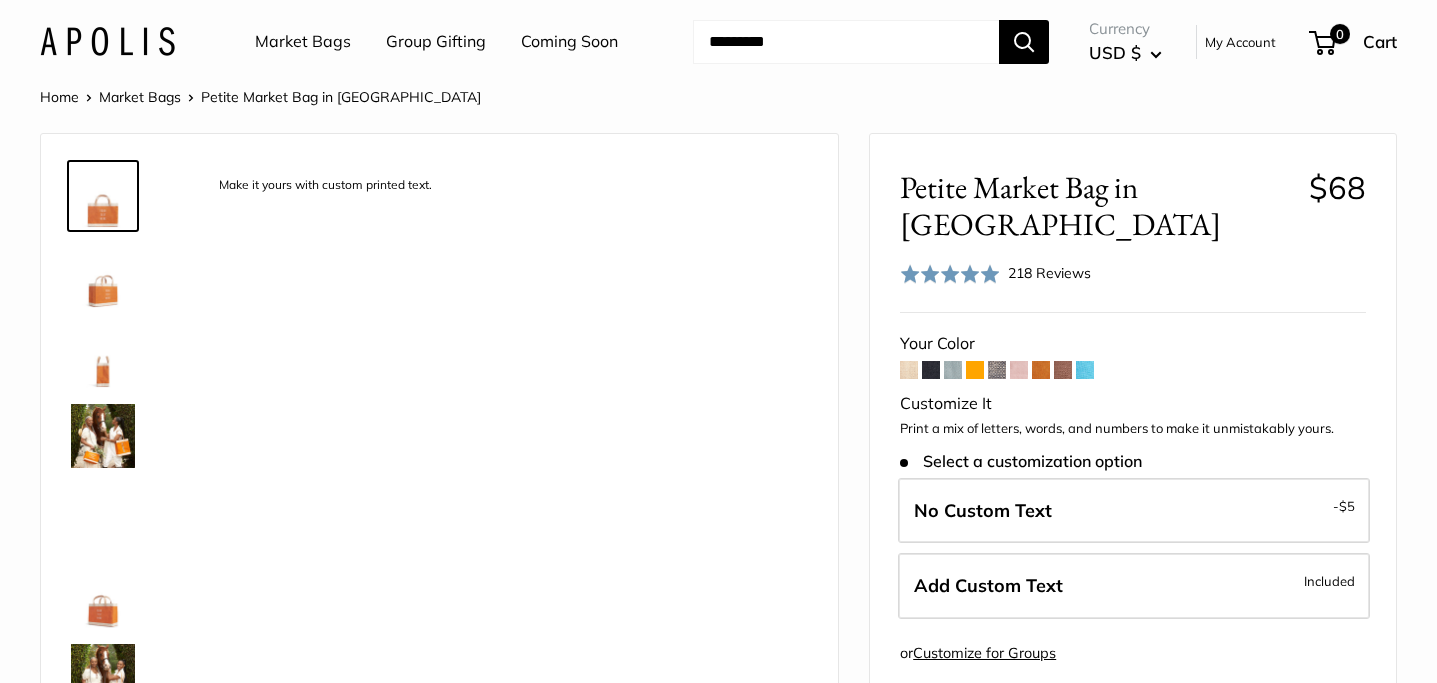 scroll, scrollTop: 0, scrollLeft: 0, axis: both 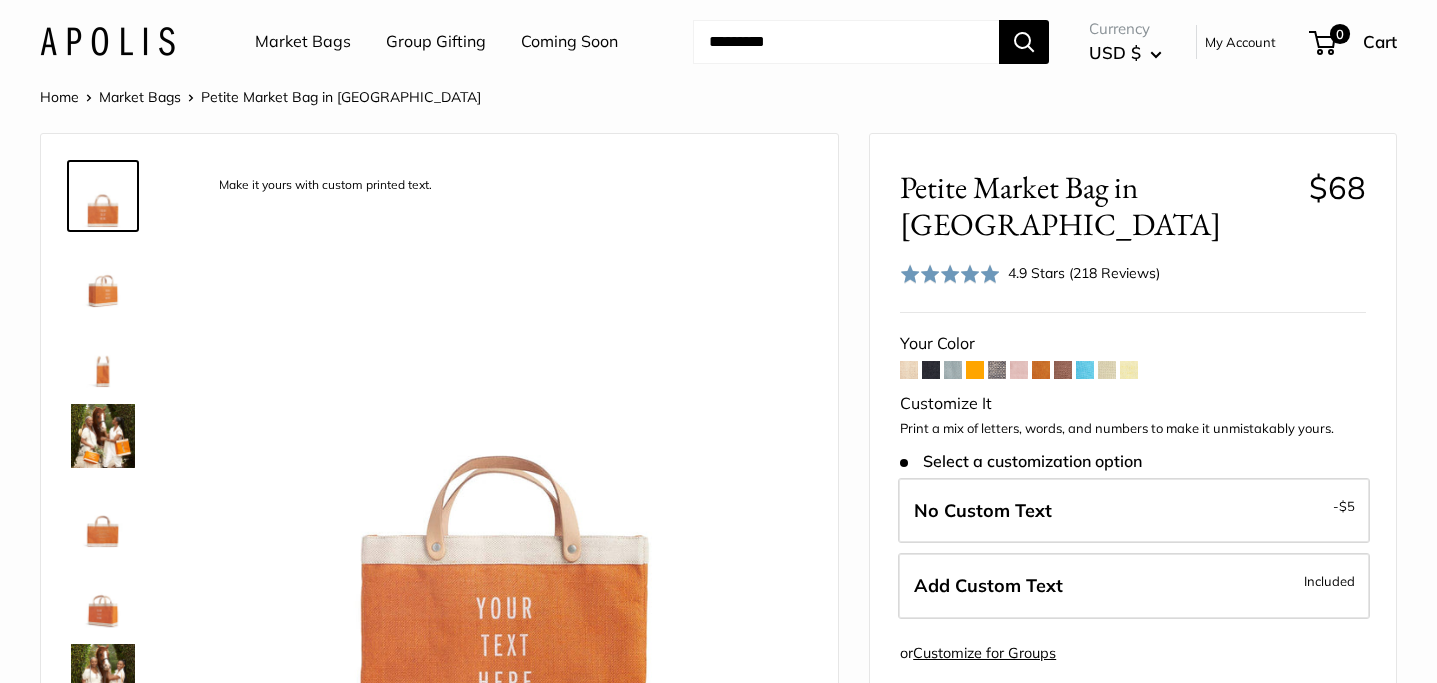 click at bounding box center [1019, 370] 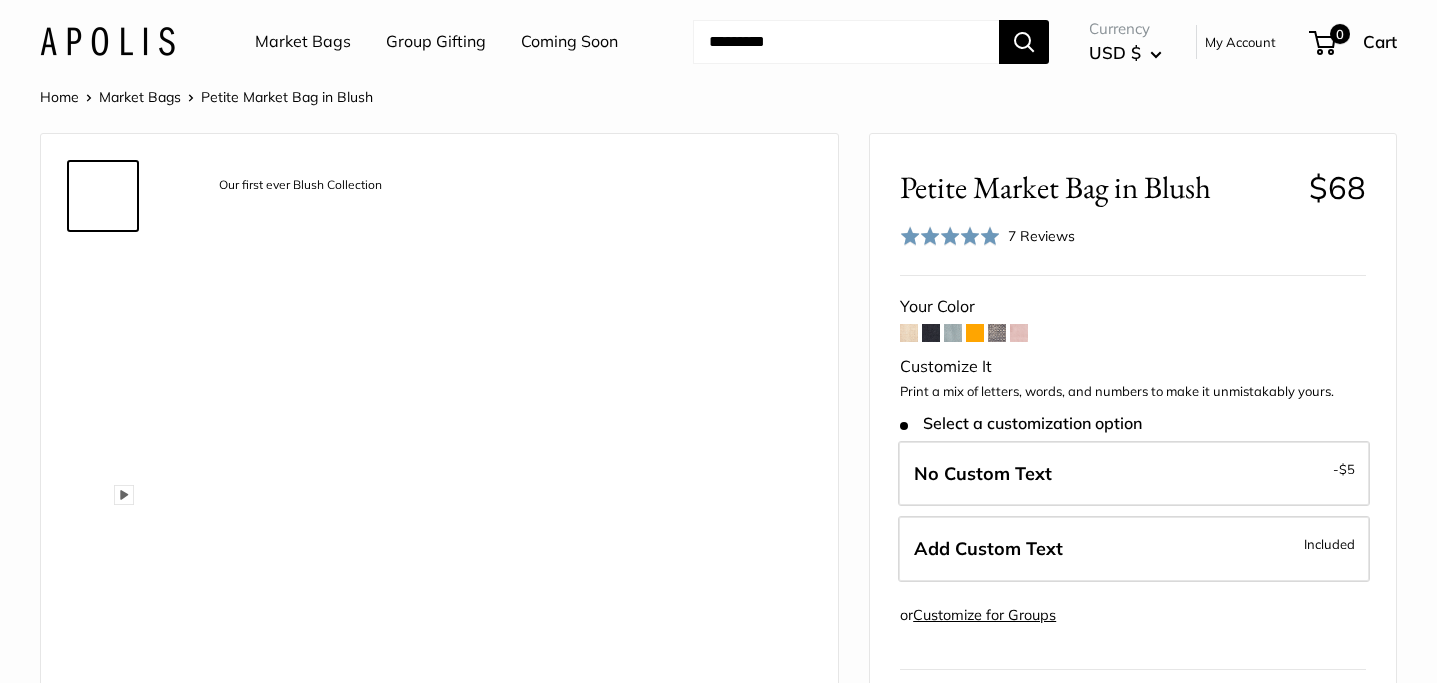 scroll, scrollTop: 0, scrollLeft: 0, axis: both 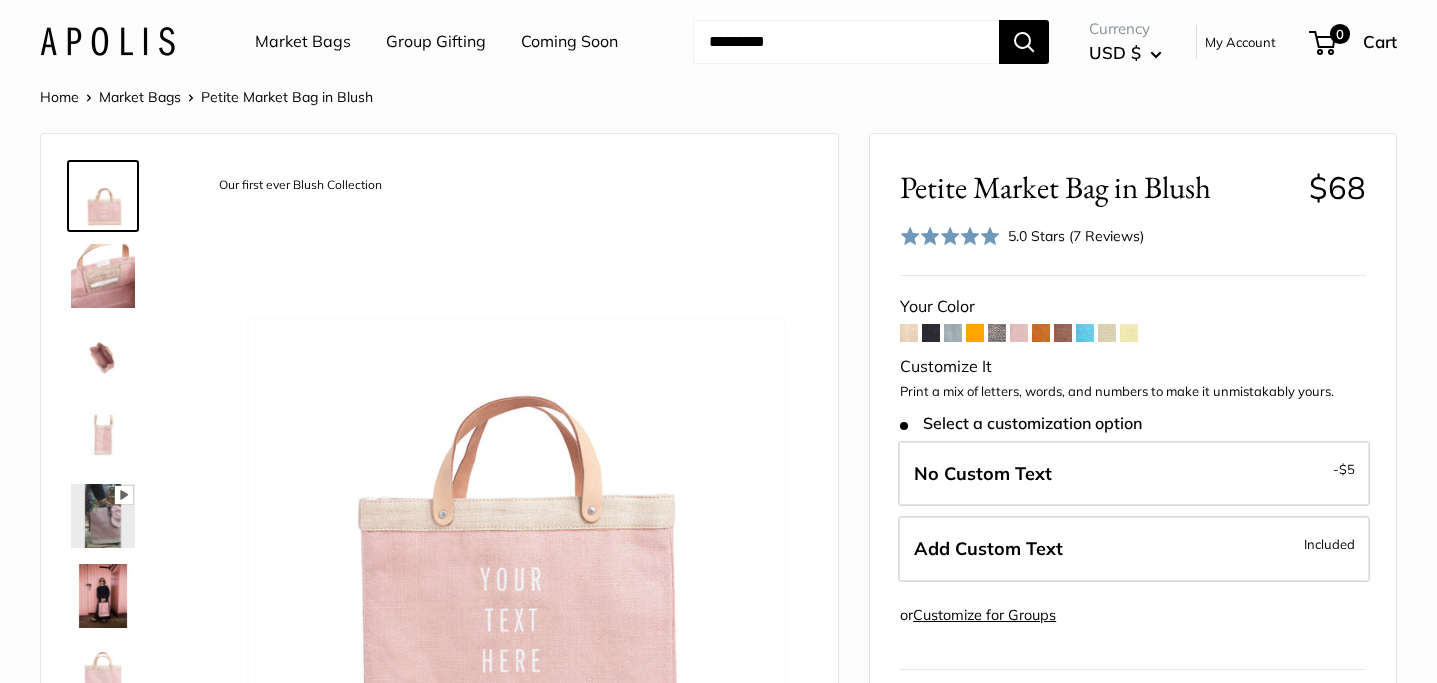click at bounding box center [1085, 333] 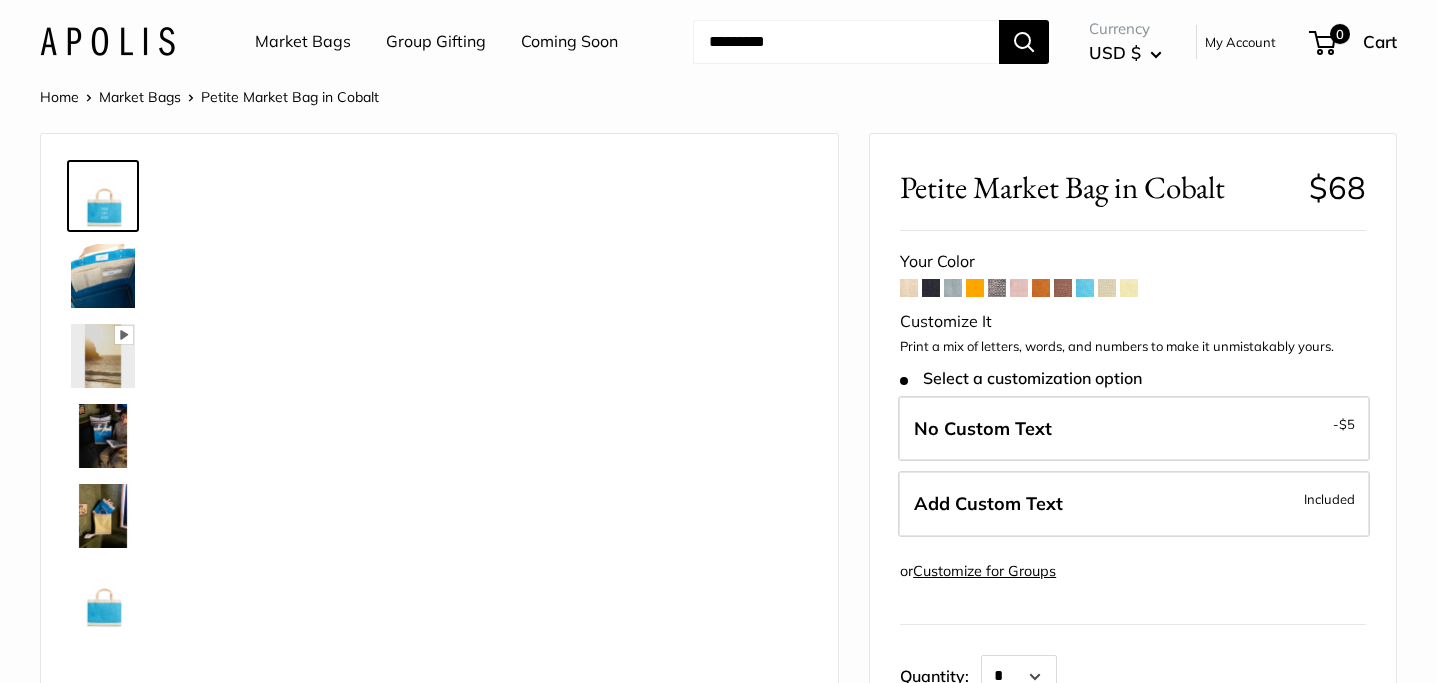scroll, scrollTop: 0, scrollLeft: 0, axis: both 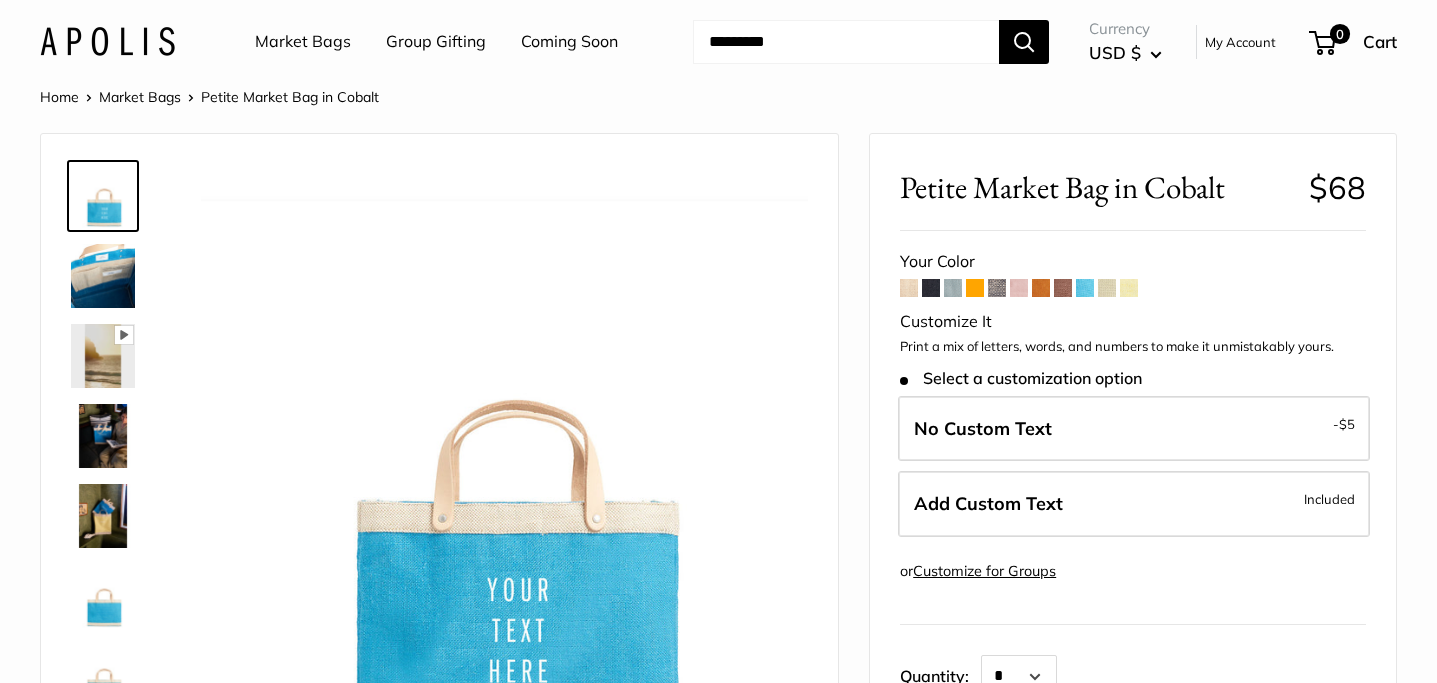 click at bounding box center [1129, 288] 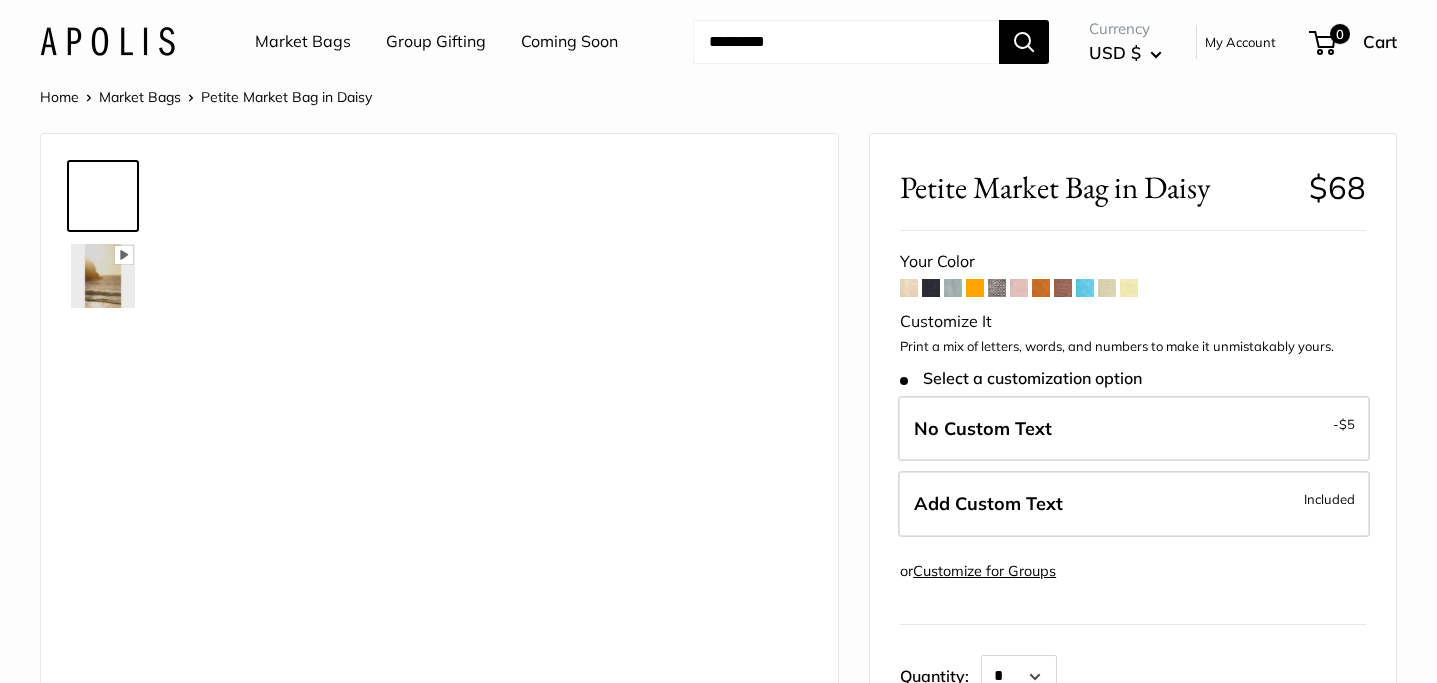 scroll, scrollTop: 0, scrollLeft: 0, axis: both 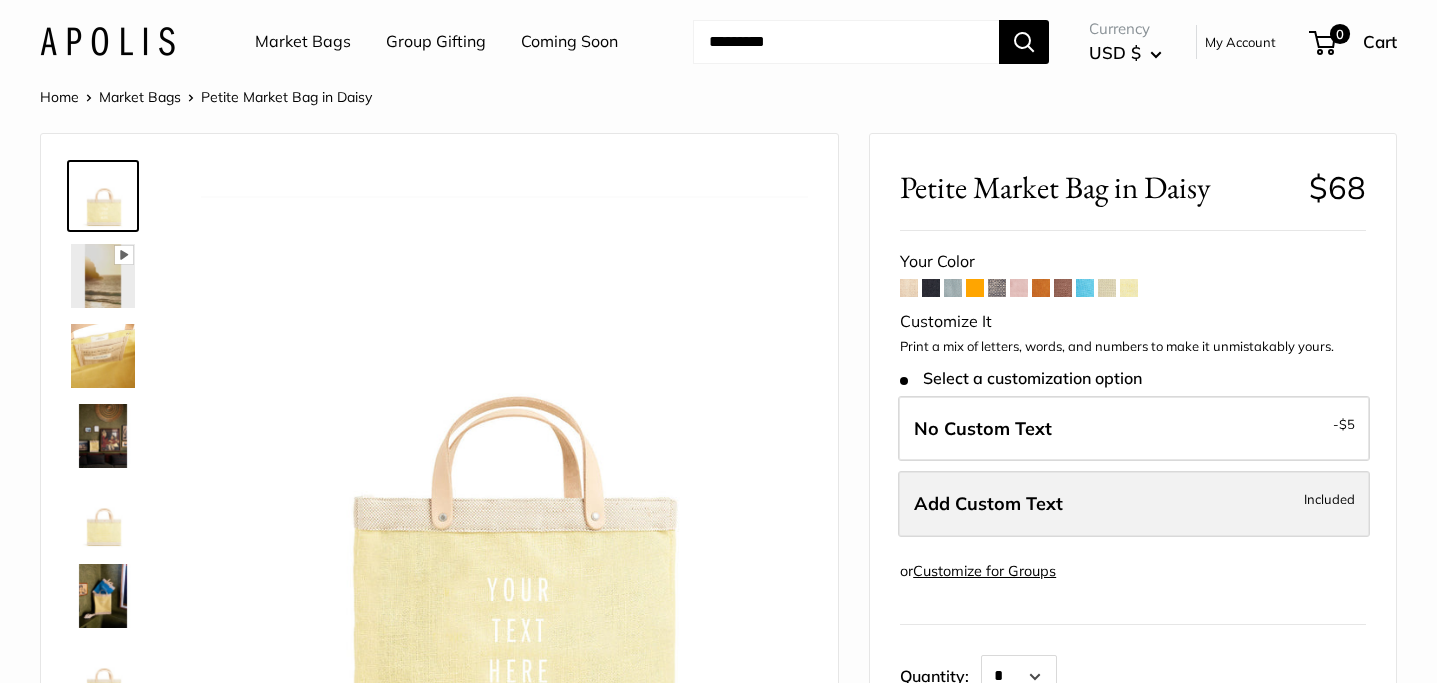 click on "Add Custom Text
Included" at bounding box center [1134, 504] 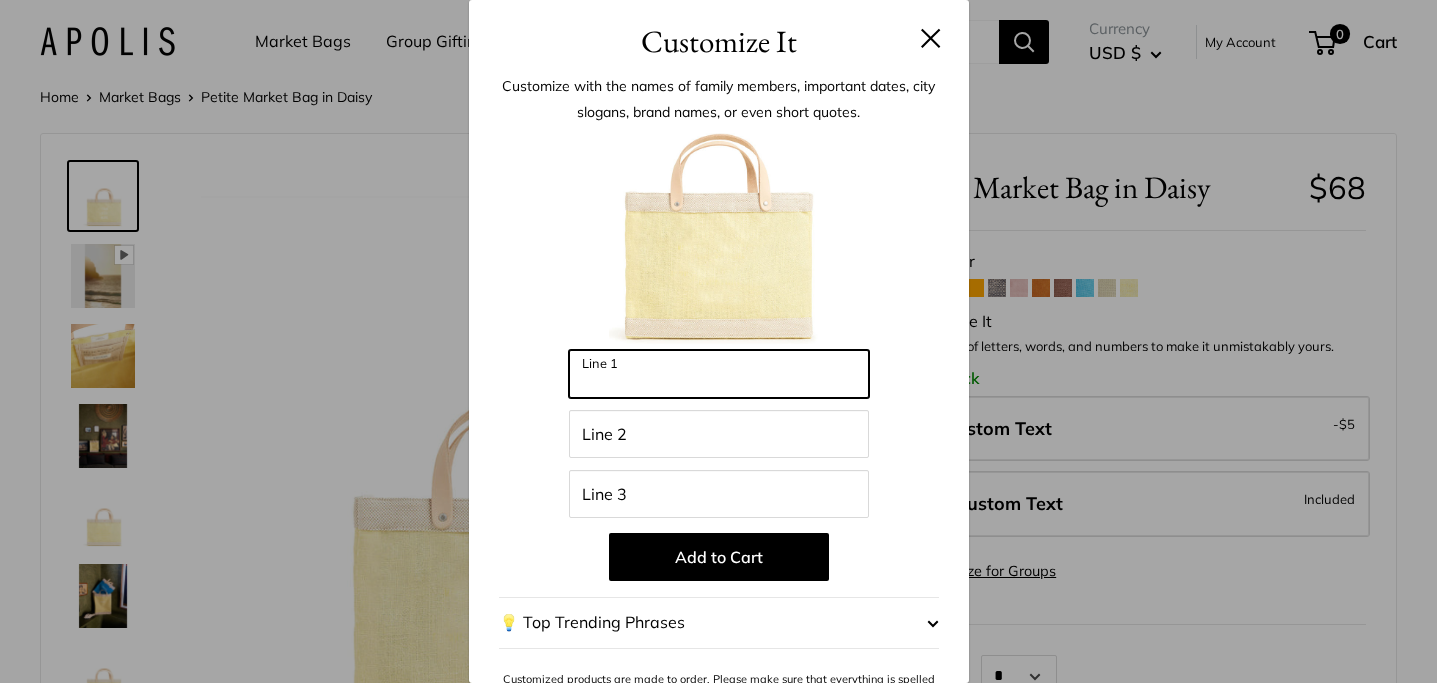 click on "Line 1" at bounding box center [719, 374] 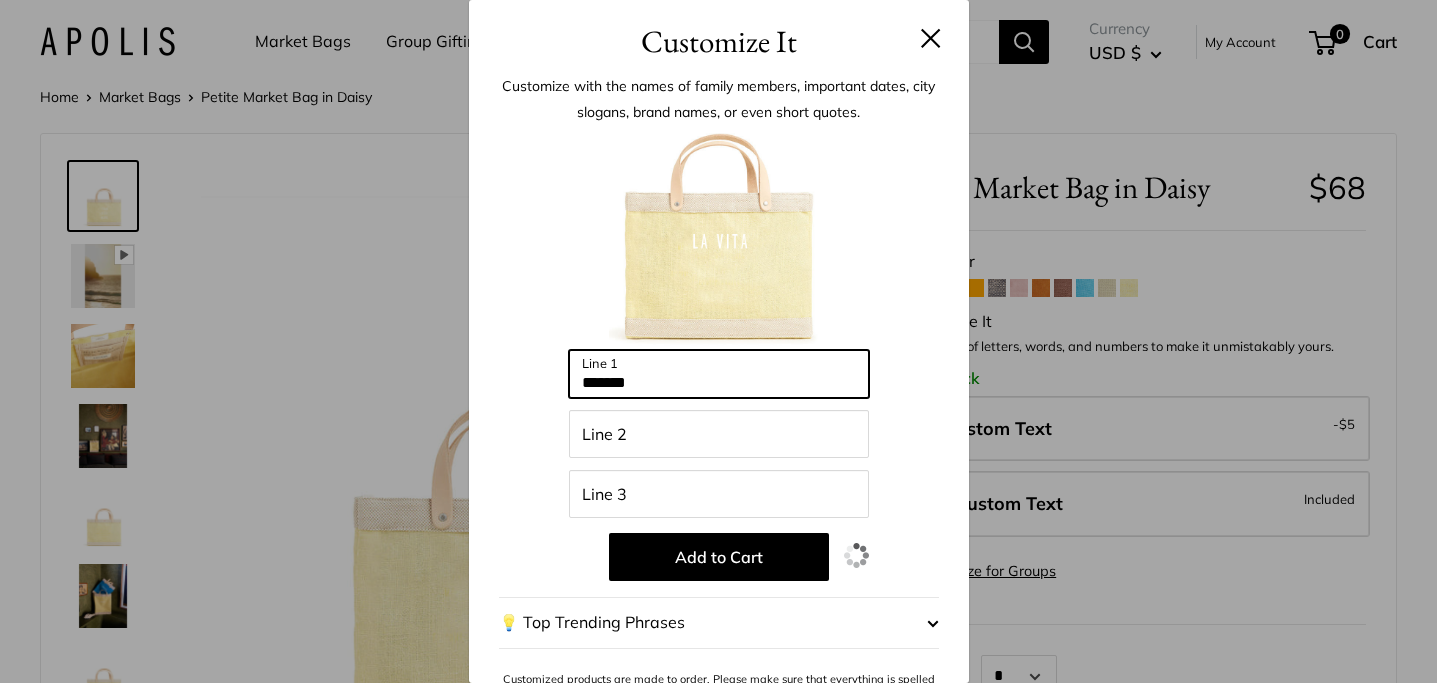 type on "*******" 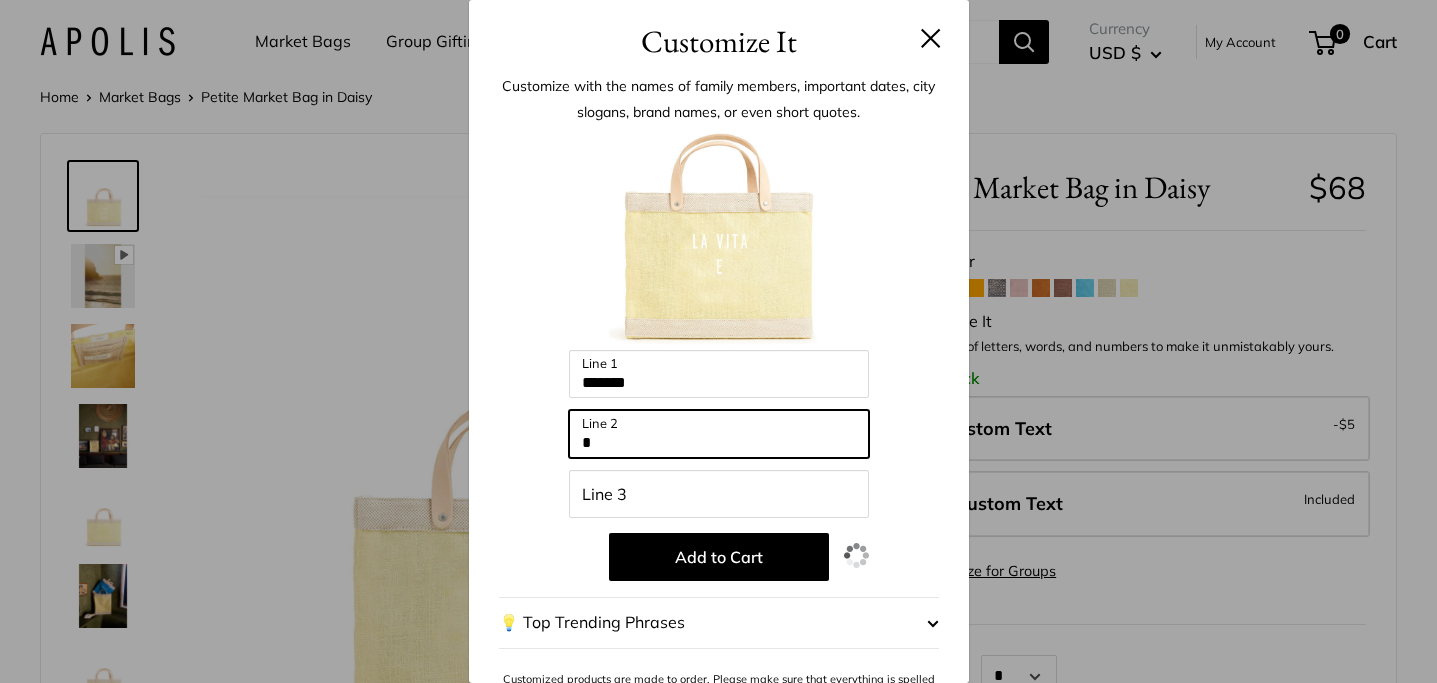 type on "*" 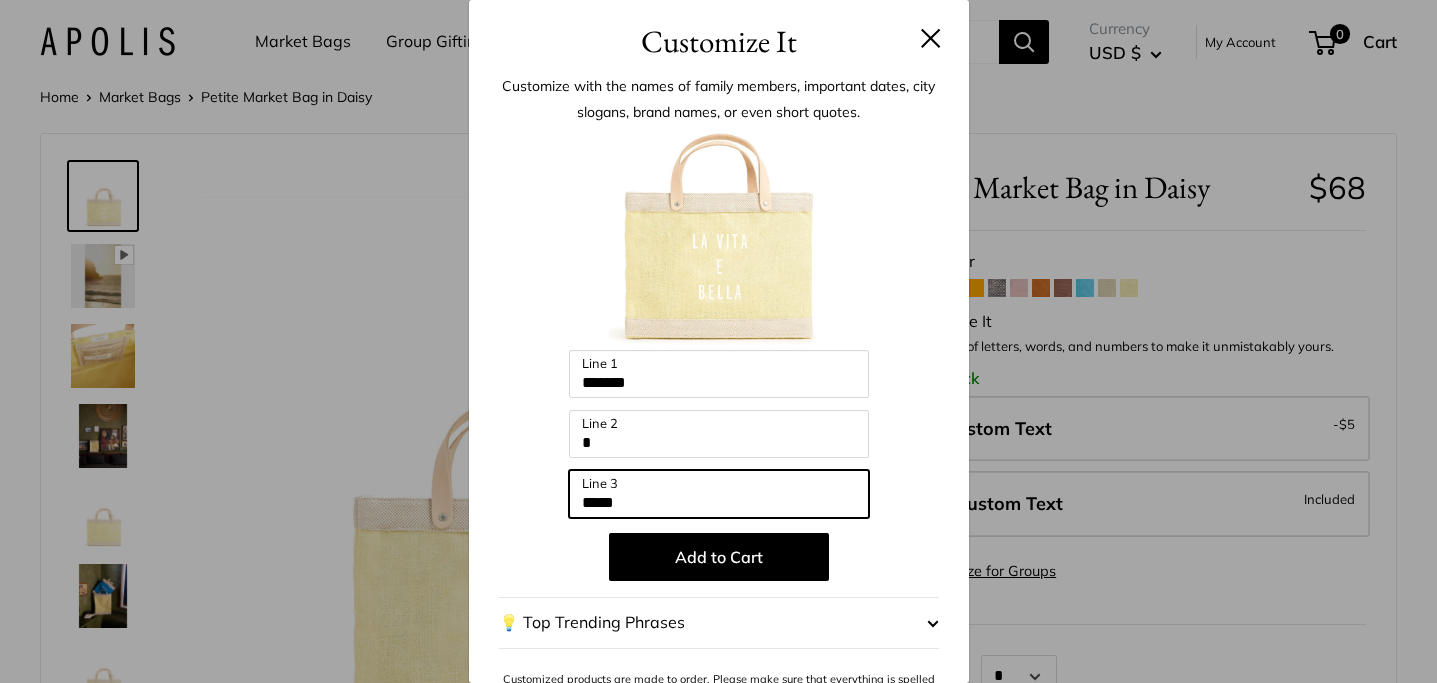 type on "*****" 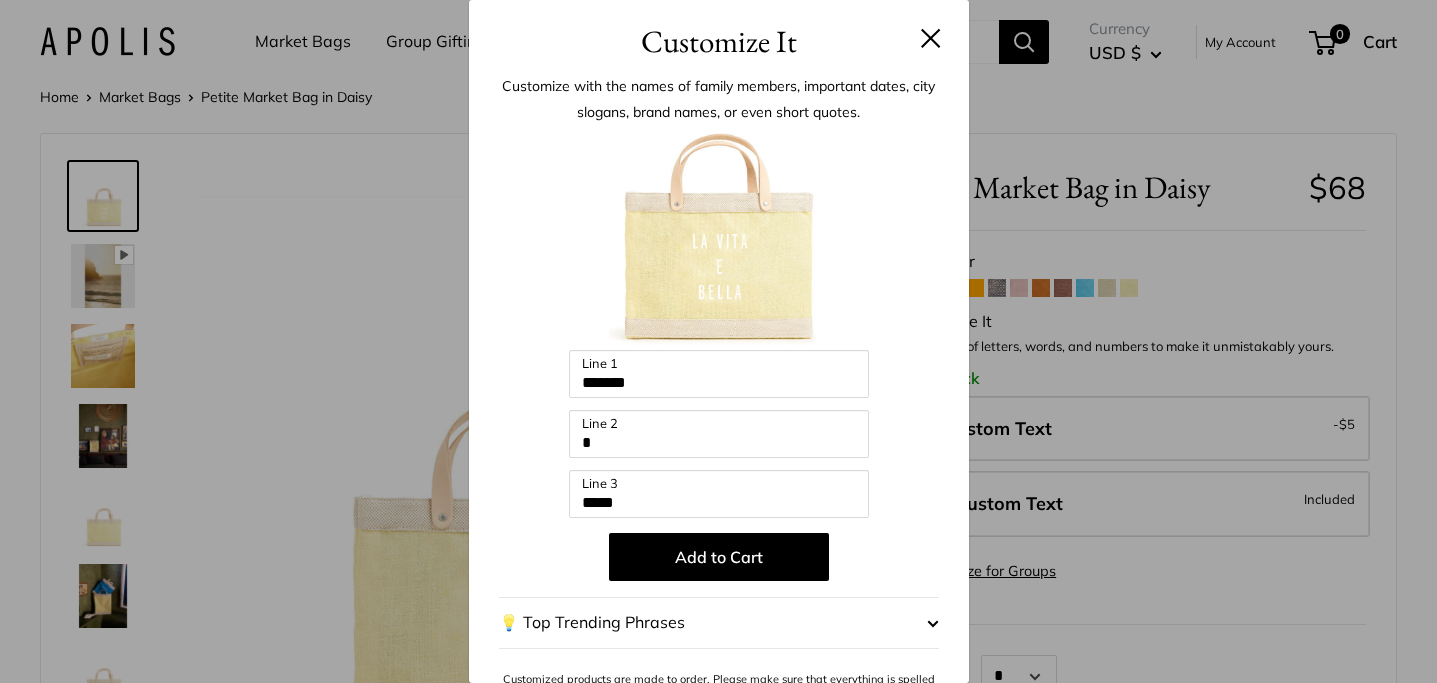 click at bounding box center (931, 38) 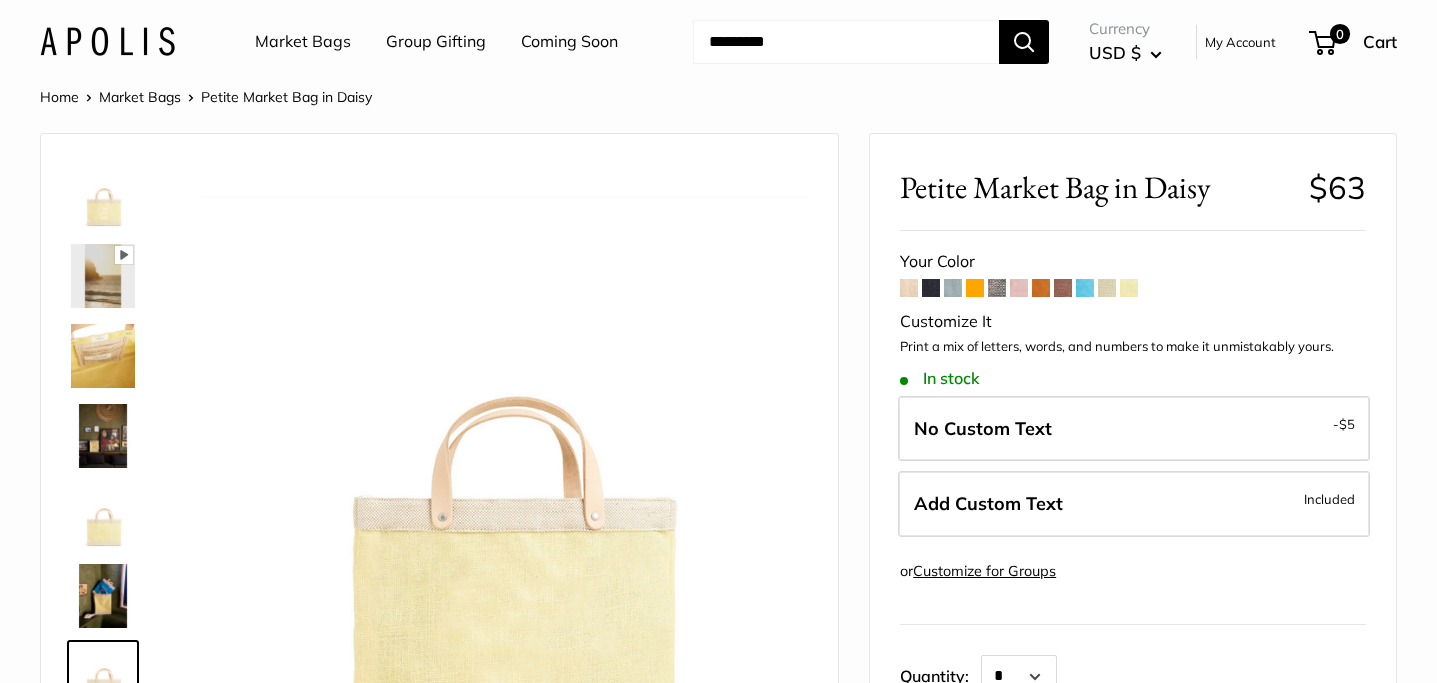 click on "Market Bags" at bounding box center [140, 97] 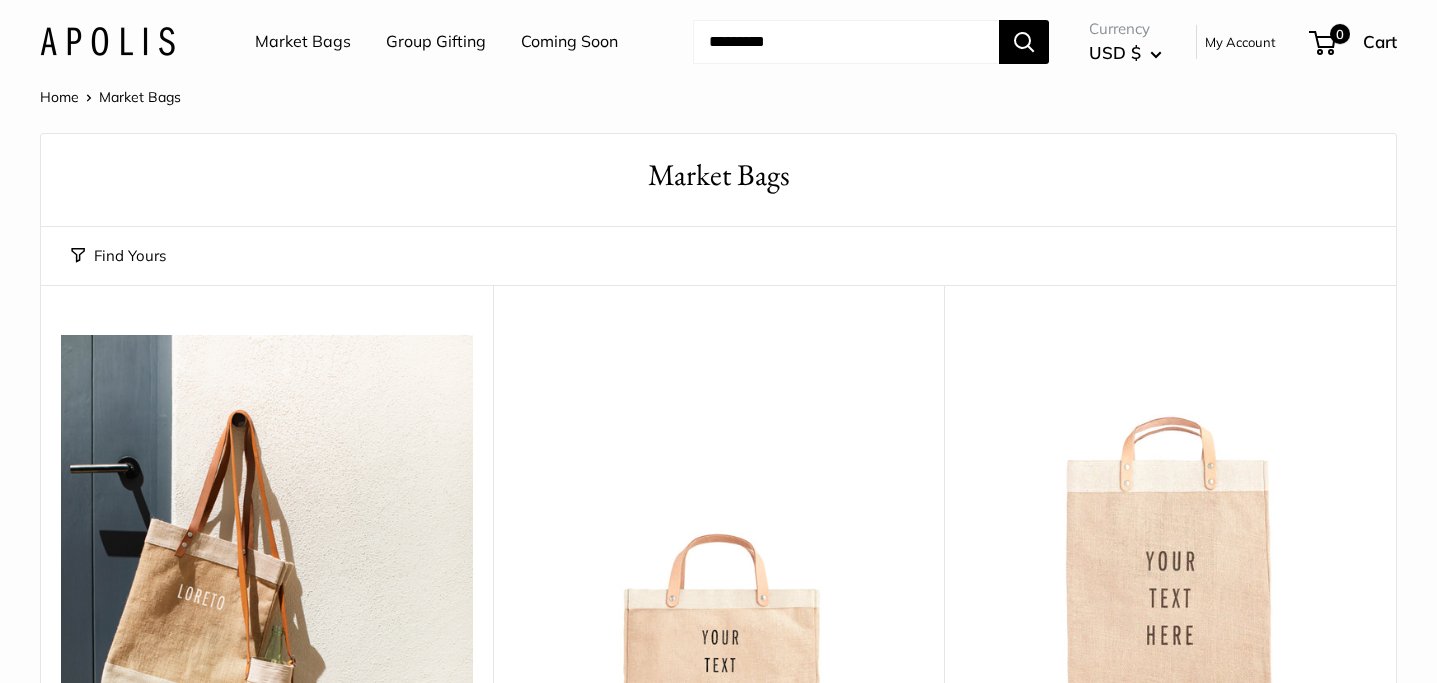 scroll, scrollTop: 0, scrollLeft: 0, axis: both 